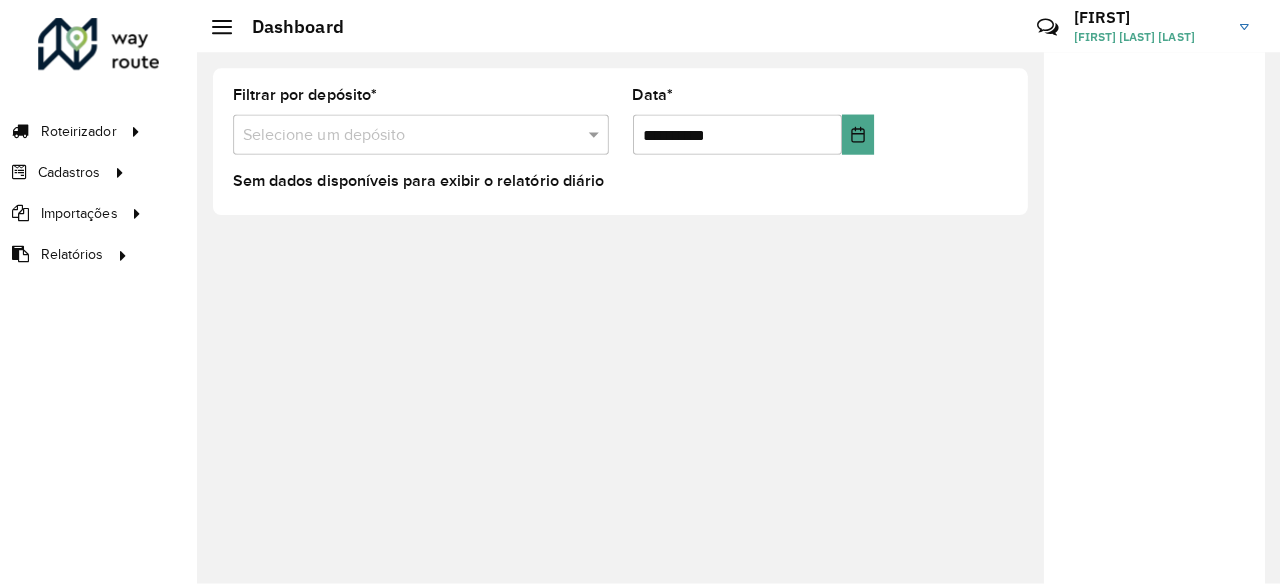 scroll, scrollTop: 0, scrollLeft: 0, axis: both 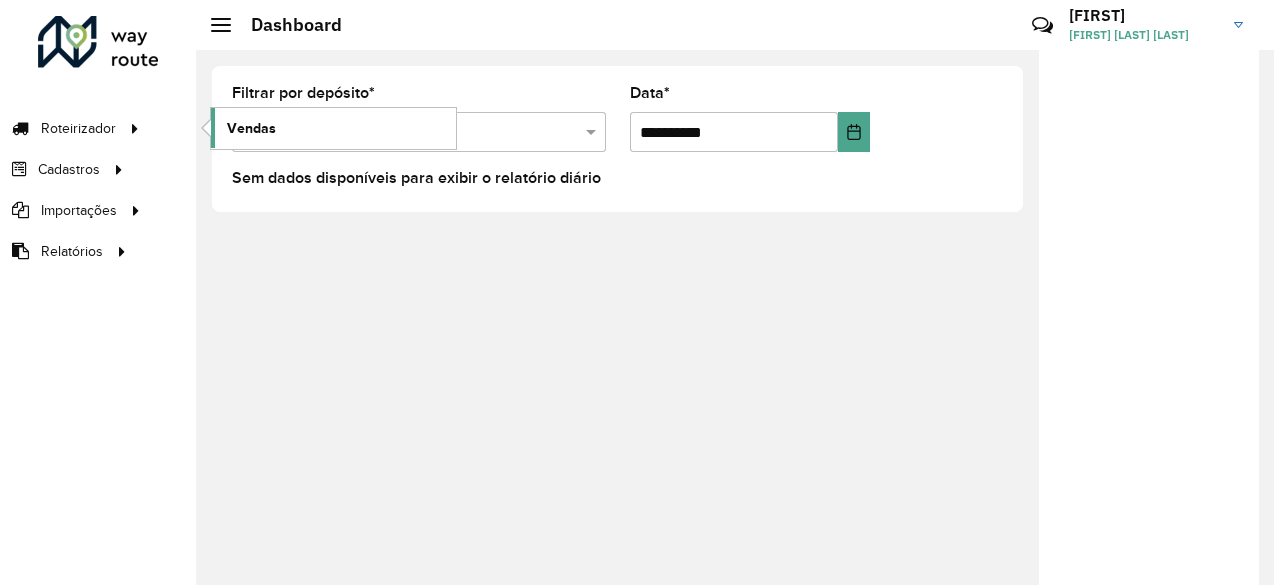 click on "Vendas" 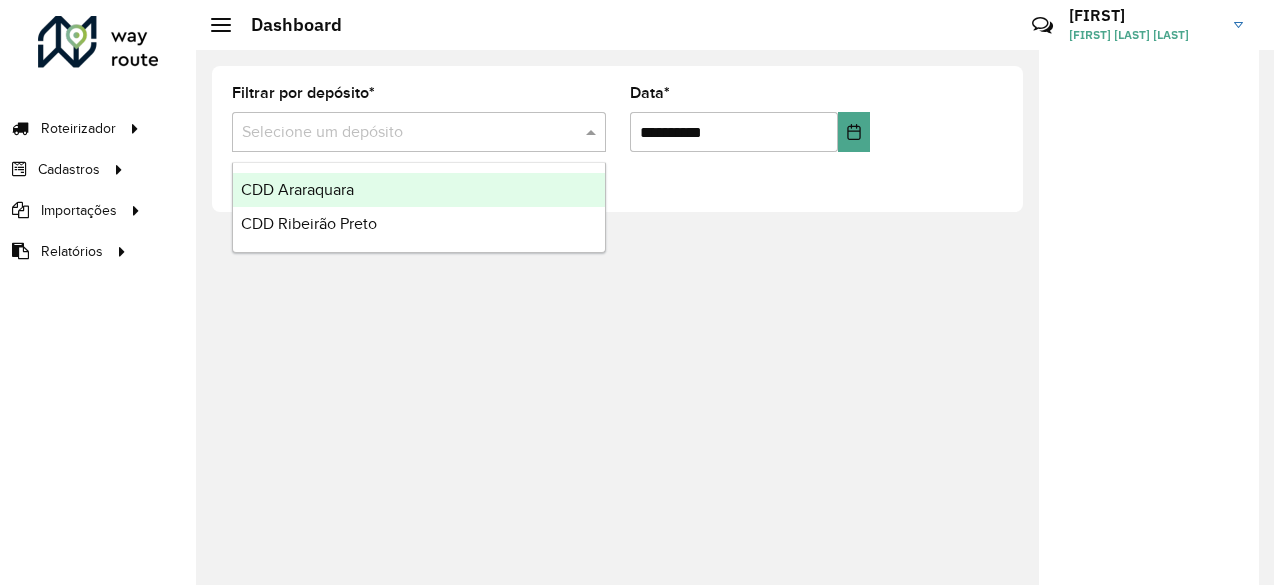 click at bounding box center [399, 133] 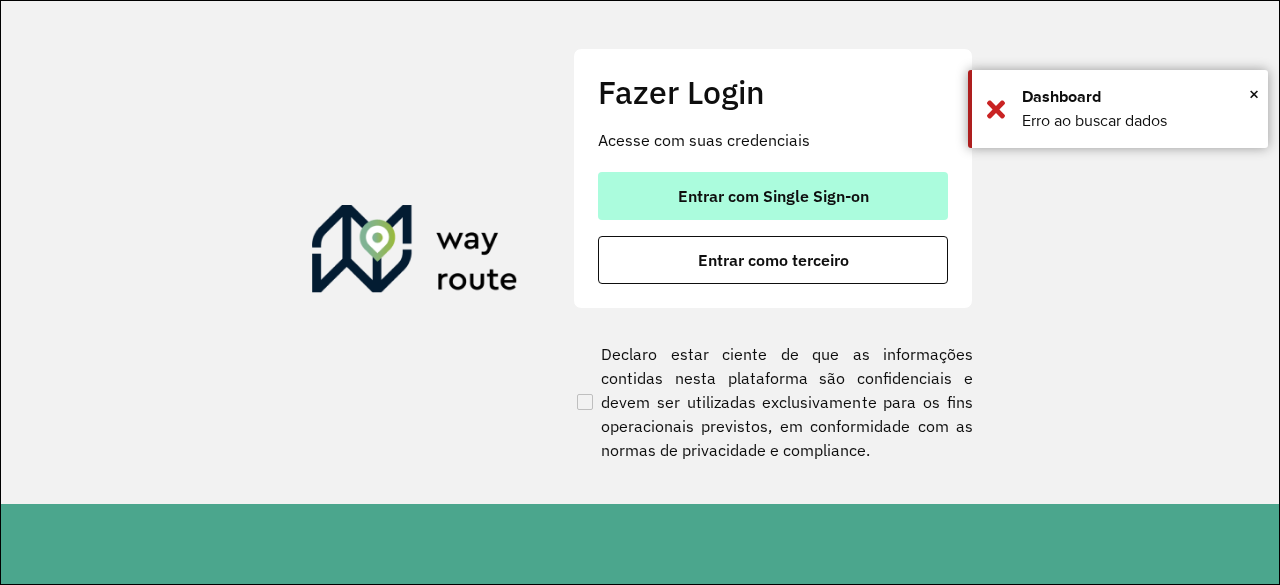 click on "Entrar com Single Sign-on" at bounding box center [773, 196] 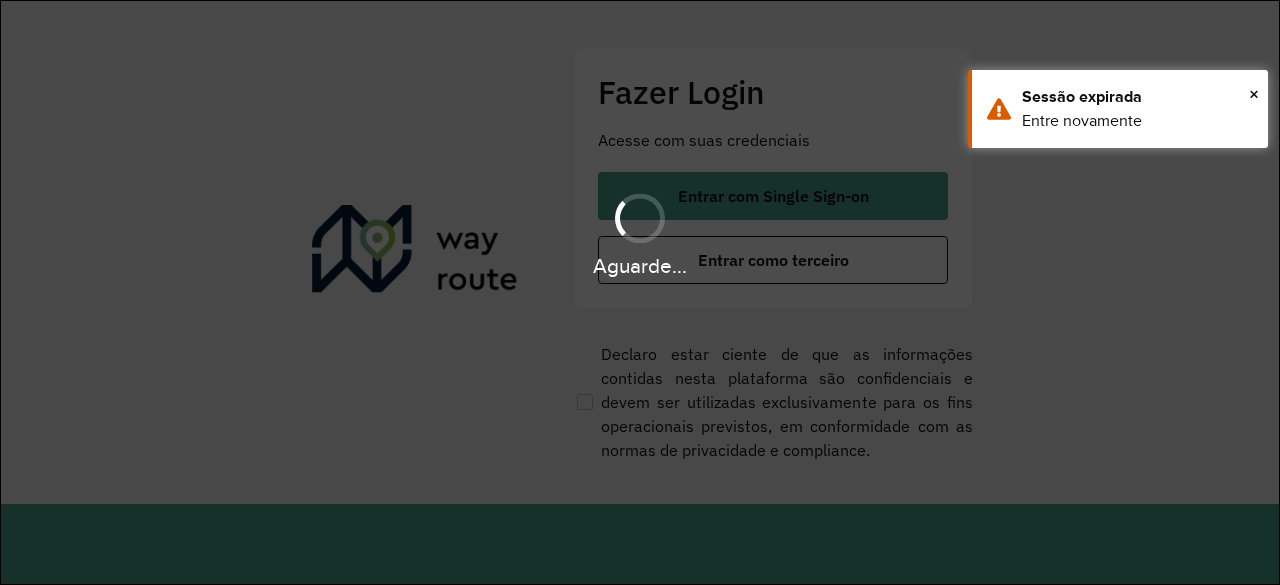 scroll, scrollTop: 0, scrollLeft: 0, axis: both 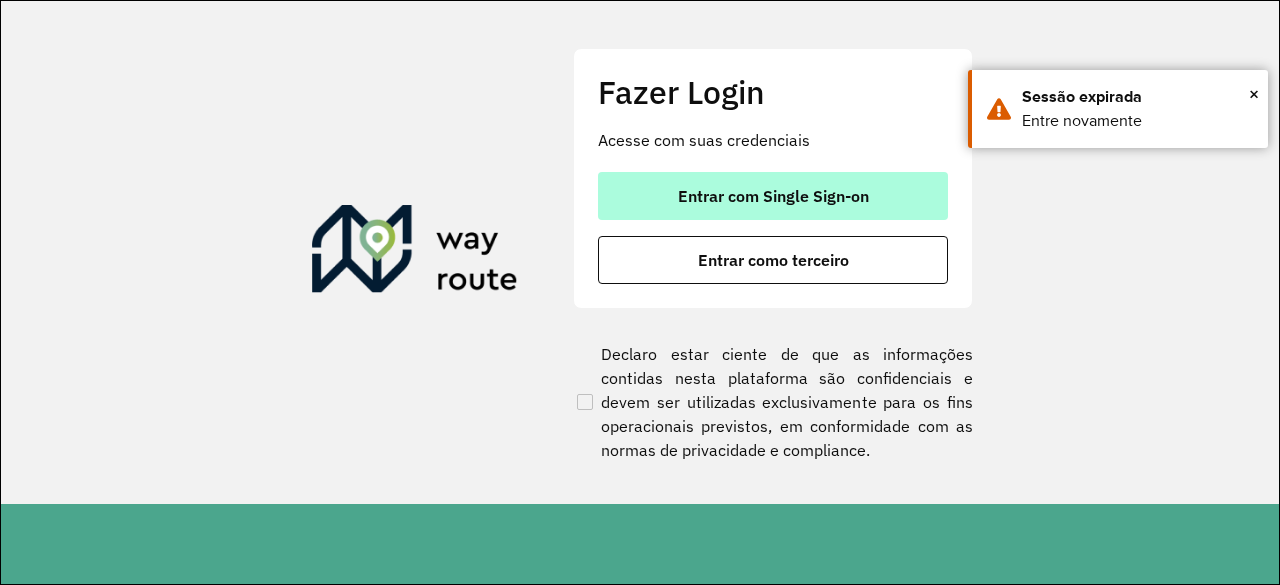 click on "Entrar com Single Sign-on" at bounding box center [773, 196] 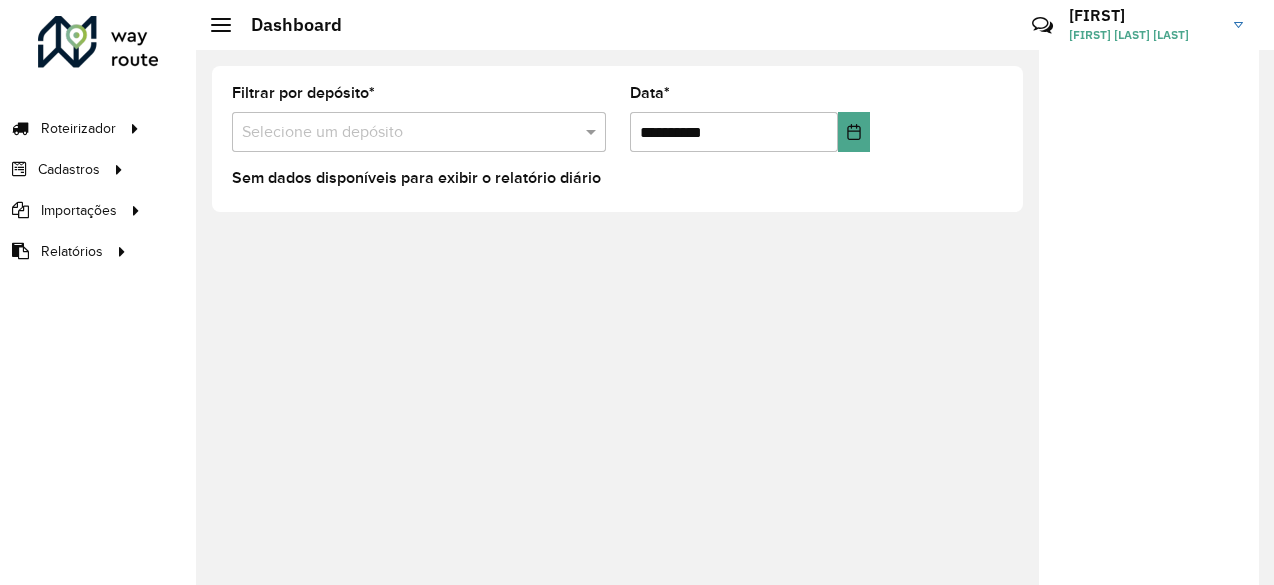 scroll, scrollTop: 0, scrollLeft: 0, axis: both 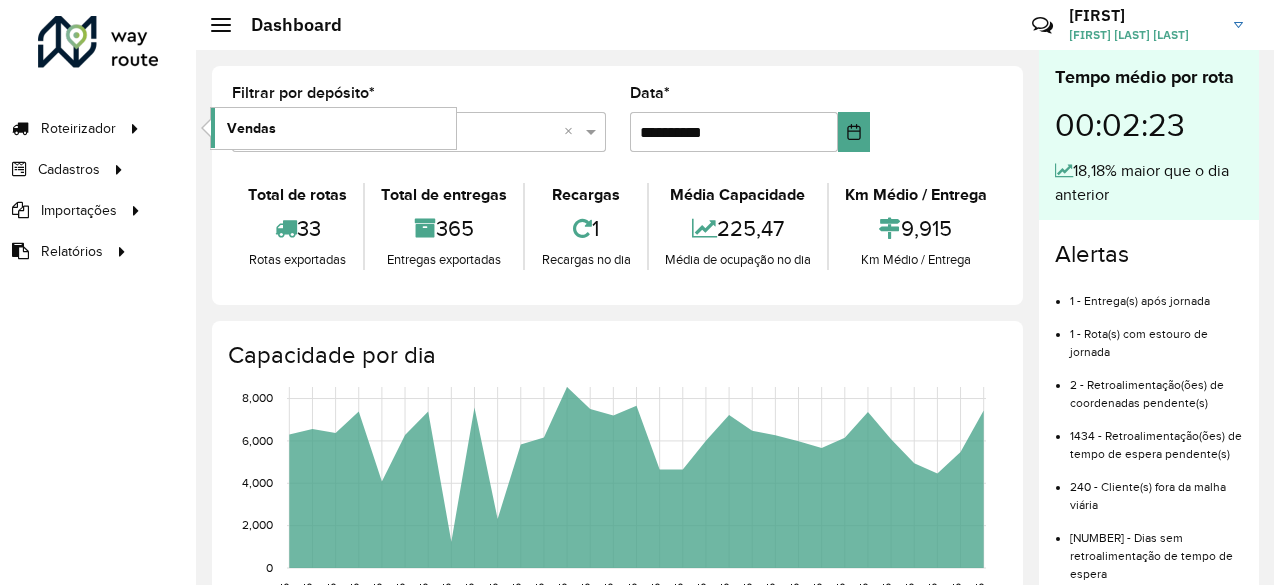 click on "Vendas" 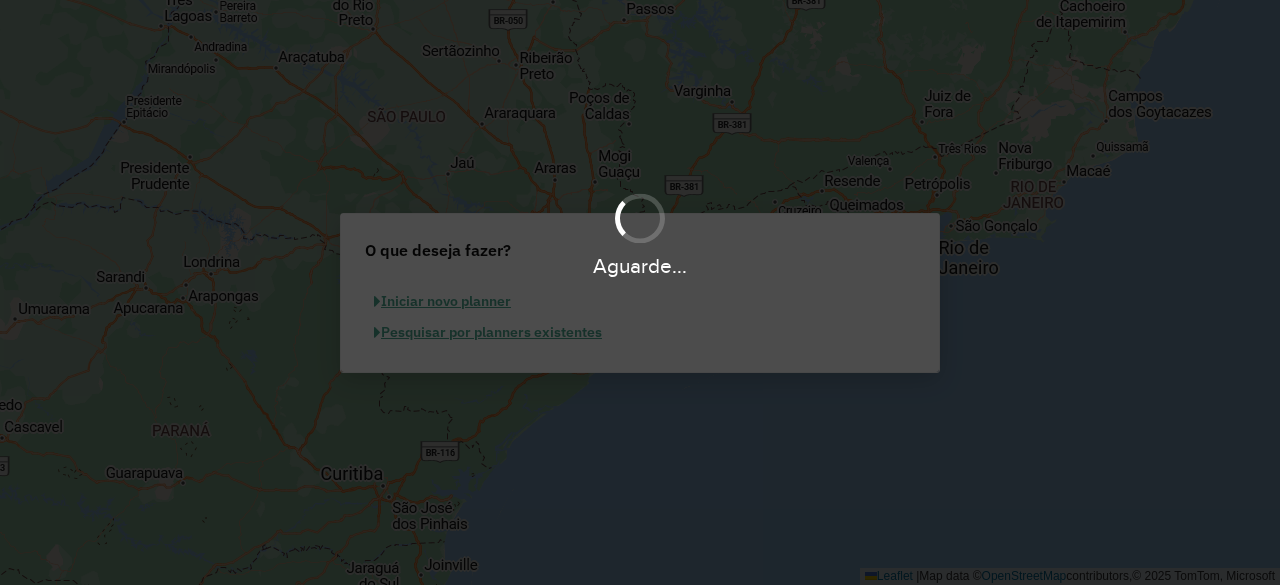 scroll, scrollTop: 0, scrollLeft: 0, axis: both 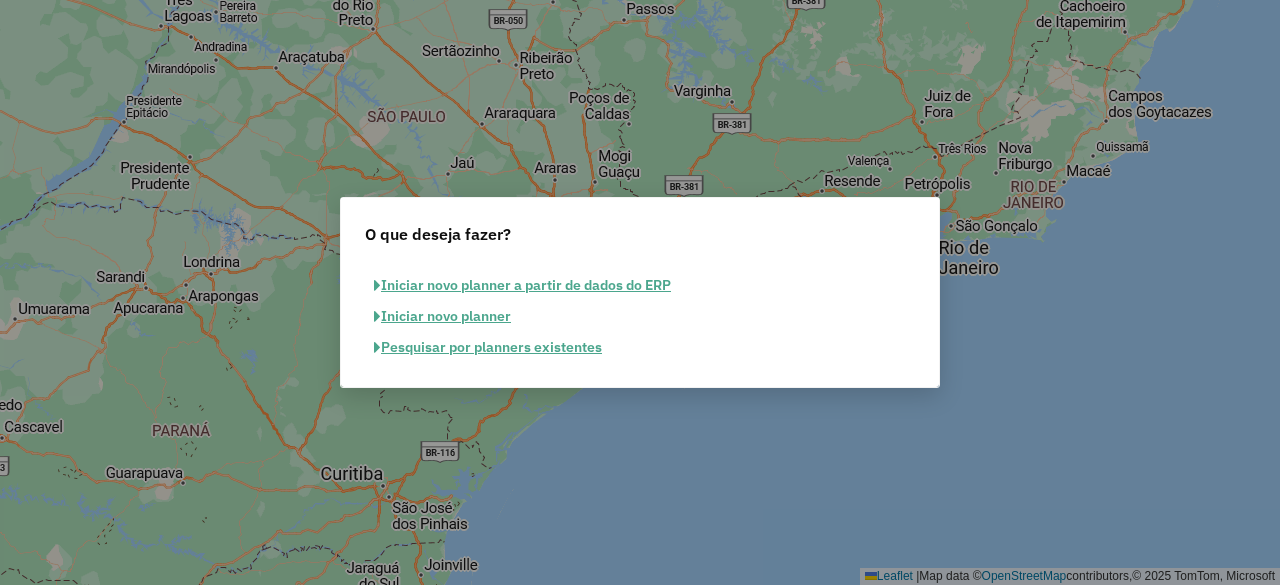 click on "Pesquisar por planners existentes" 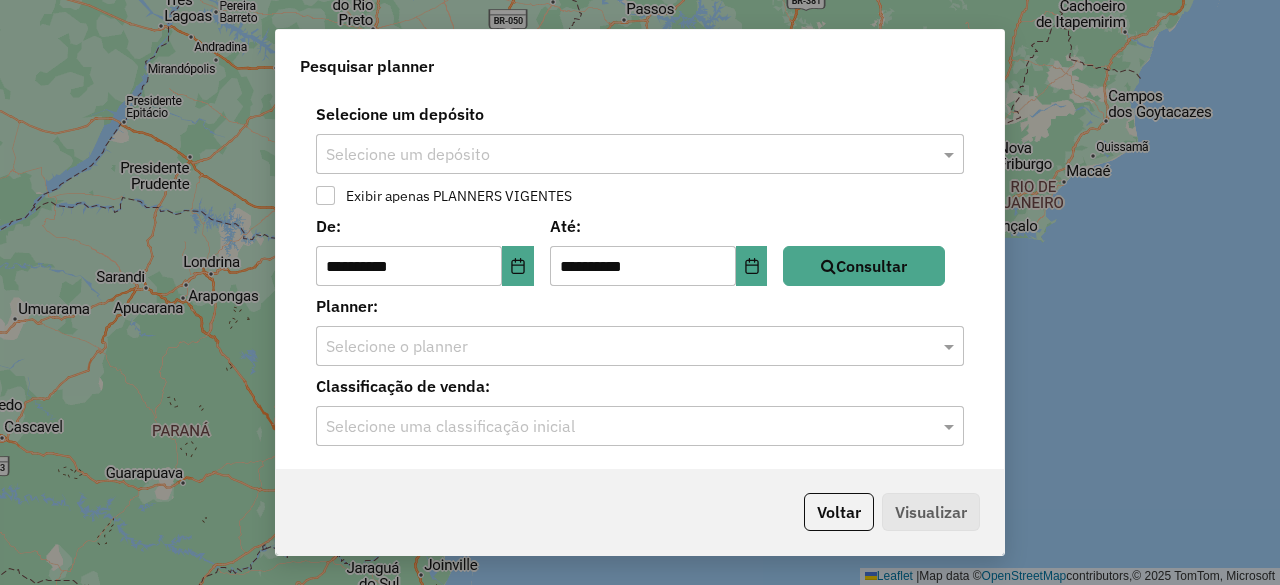 click 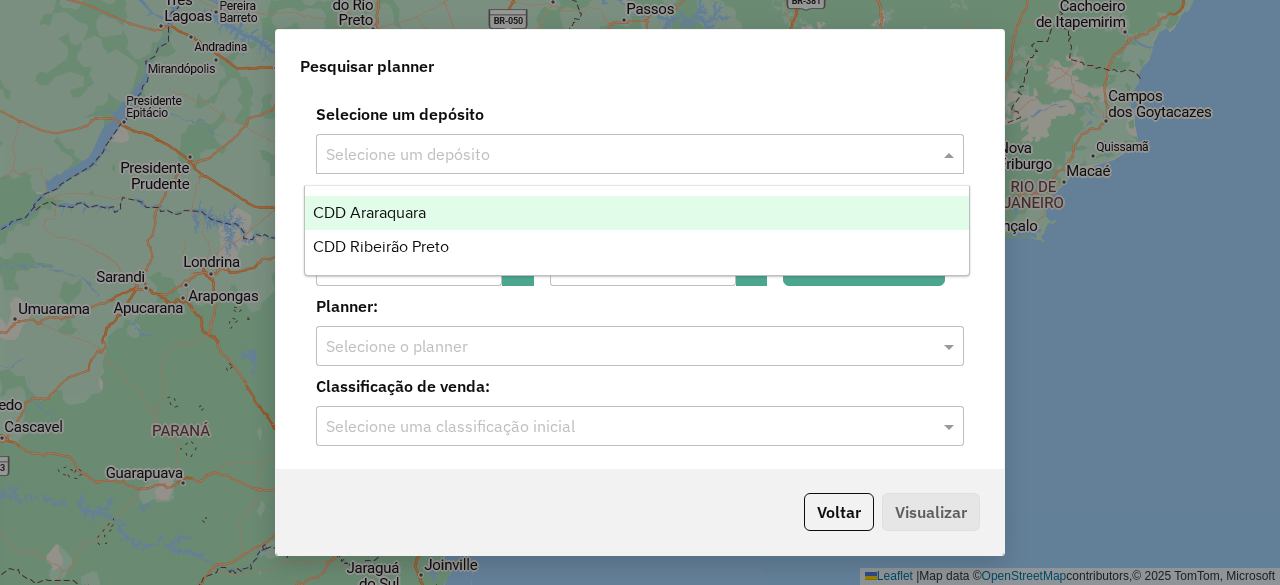 click on "CDD Araraquara" at bounding box center (636, 213) 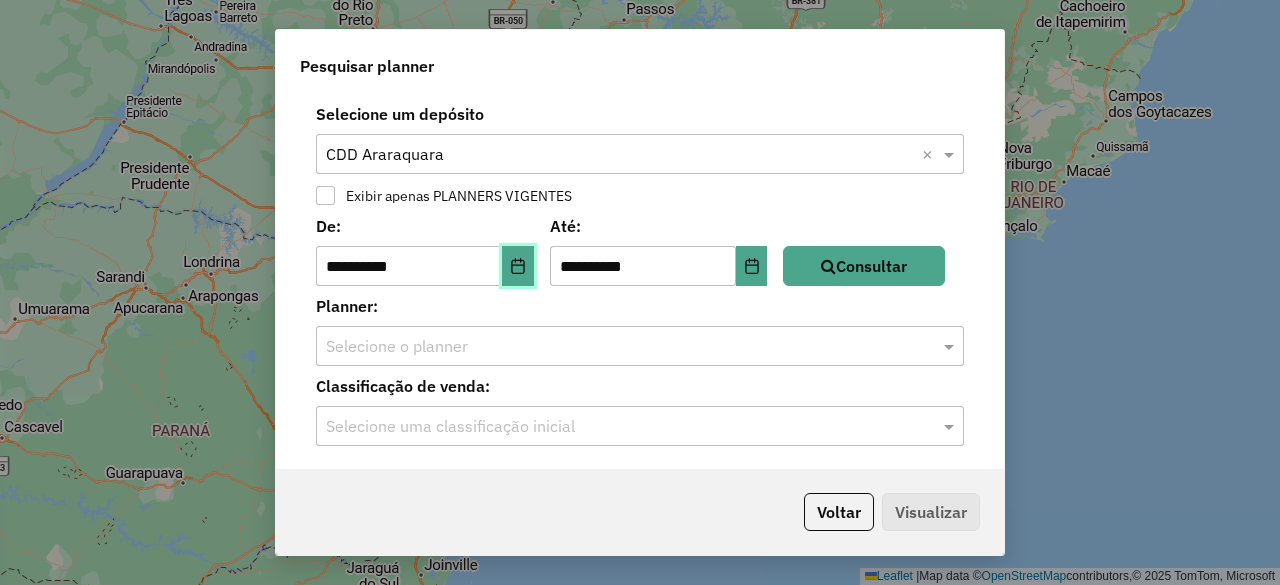 click at bounding box center (518, 266) 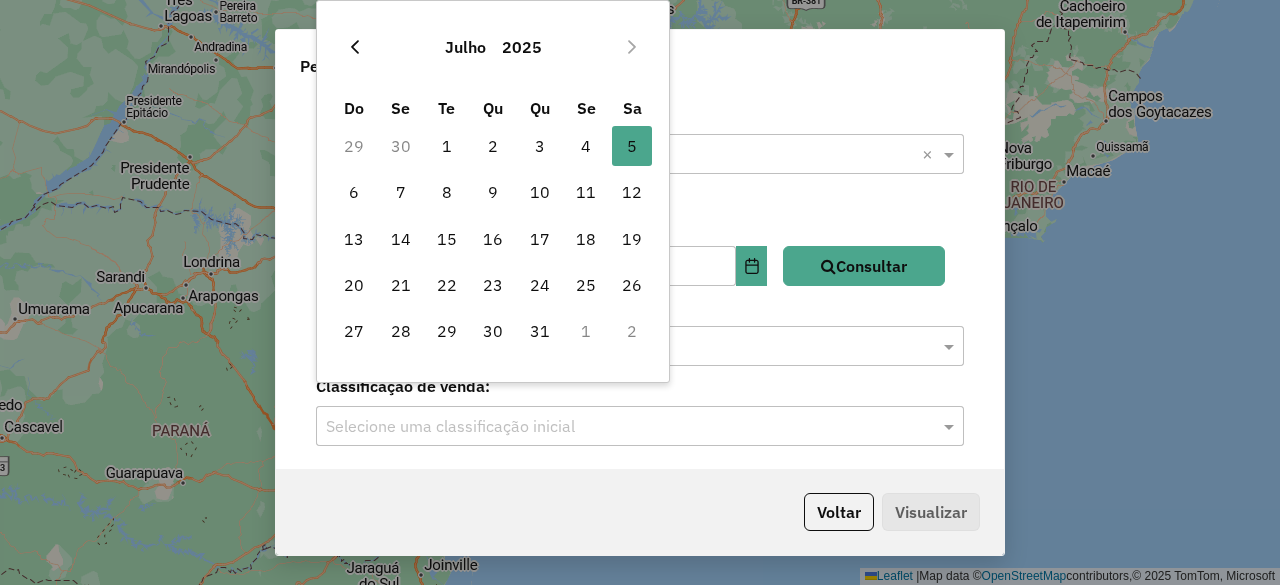 click 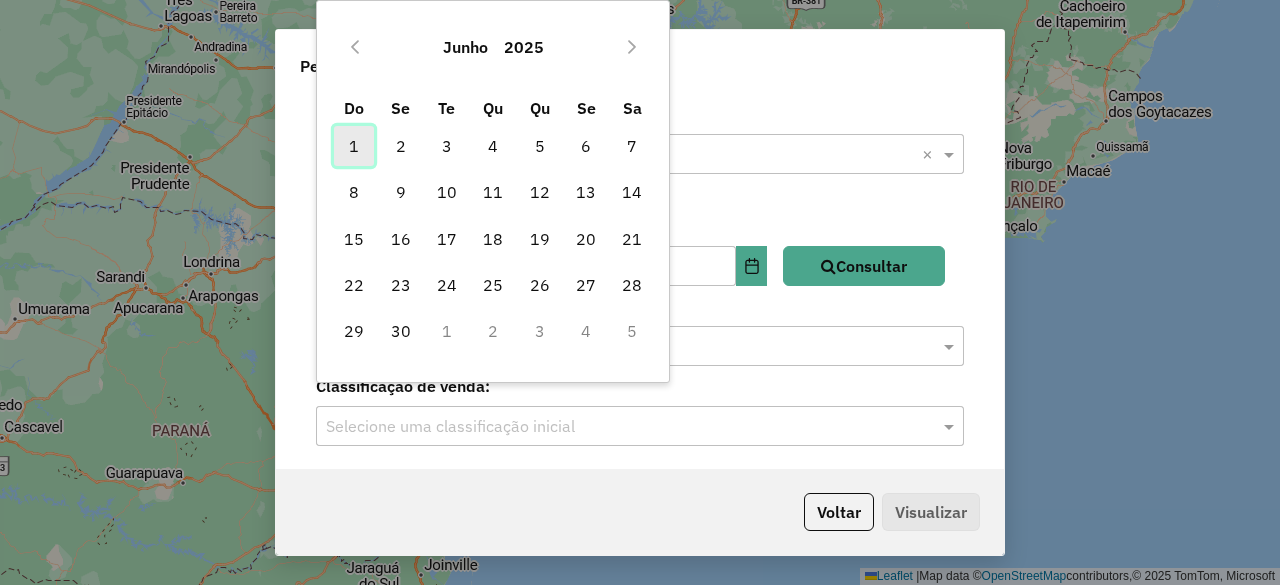 click on "1" at bounding box center (354, 146) 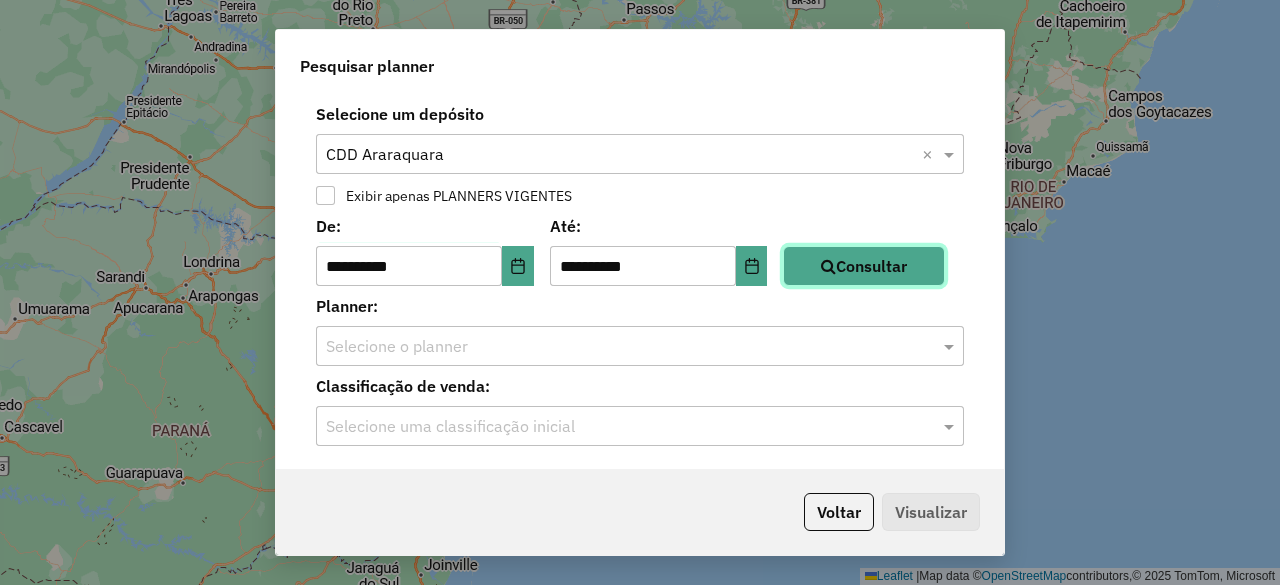 click on "Consultar" 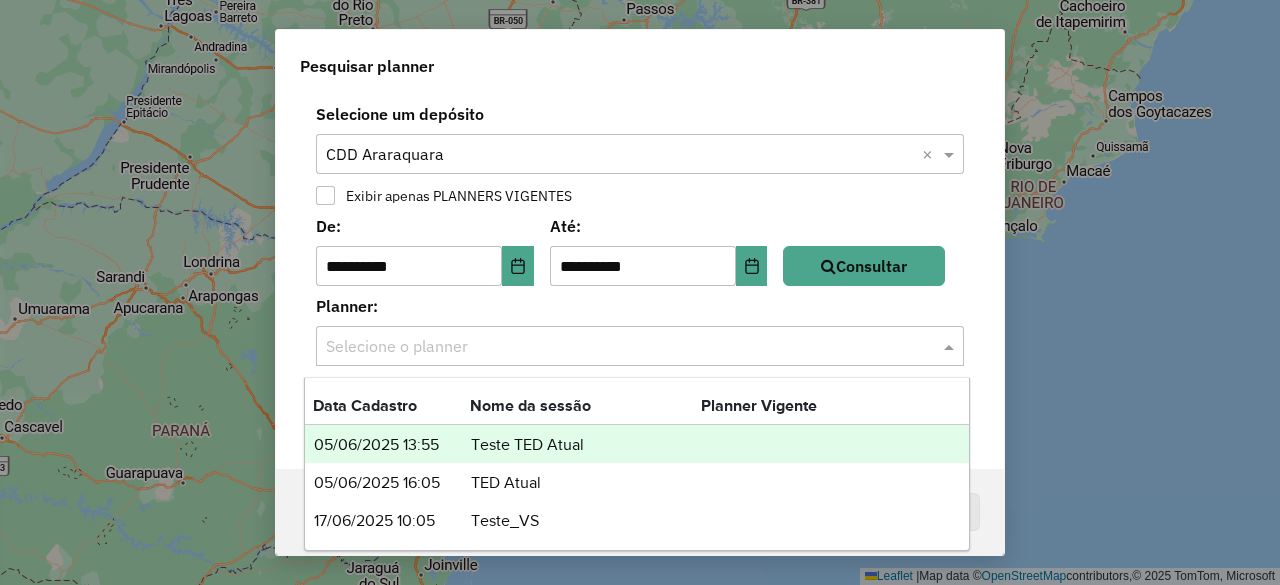 click 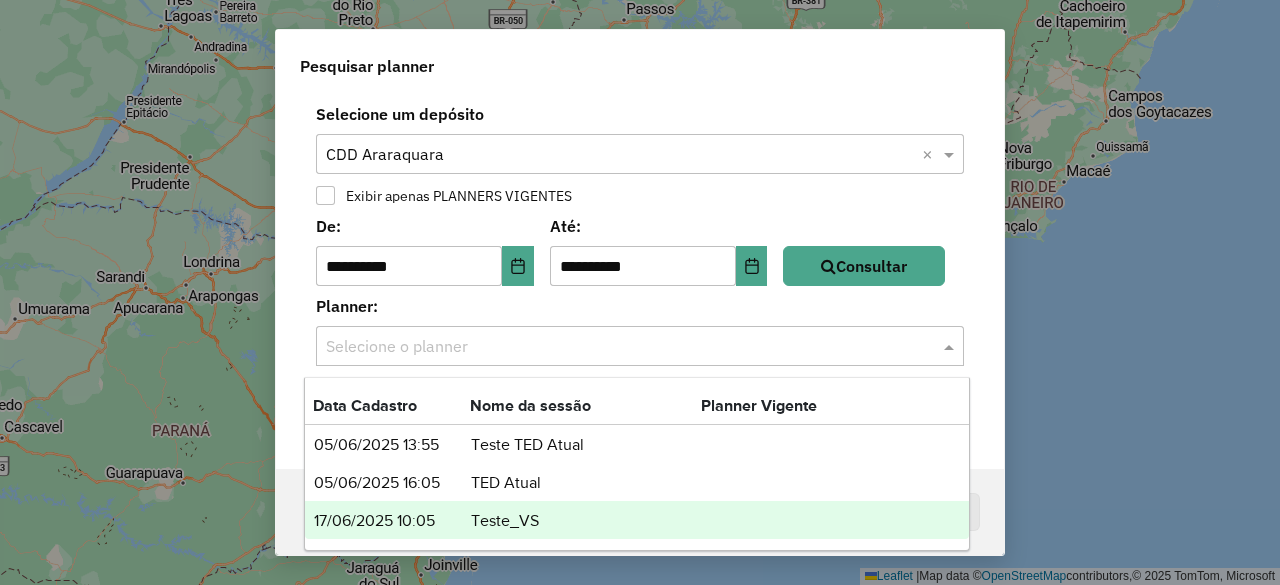 click on "Teste_VS" at bounding box center [585, 521] 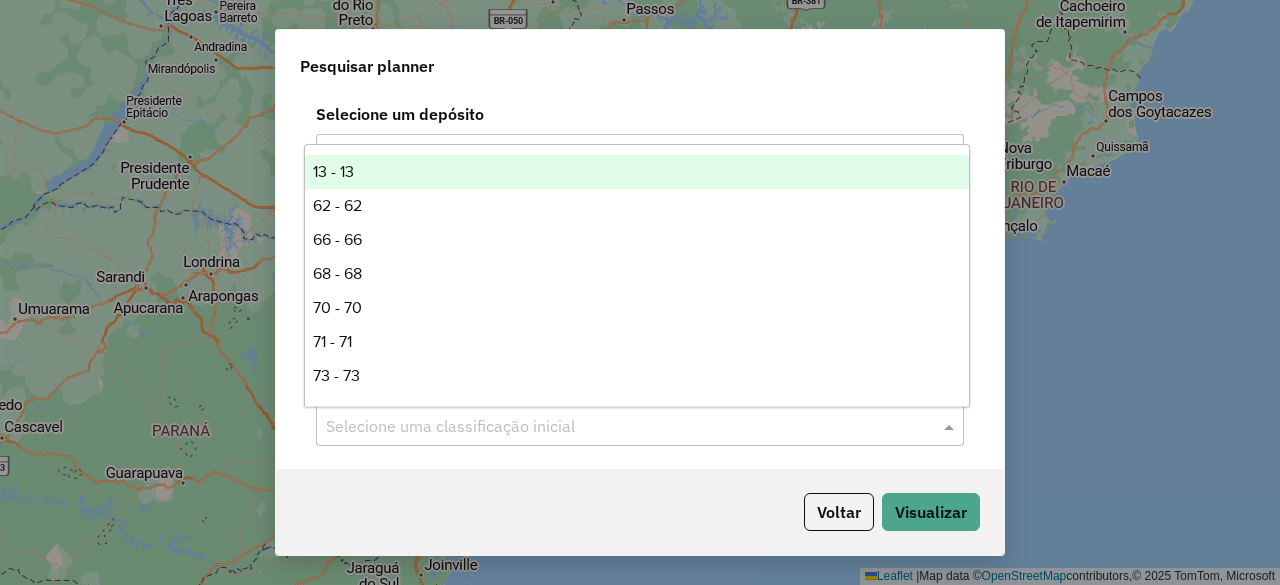 click 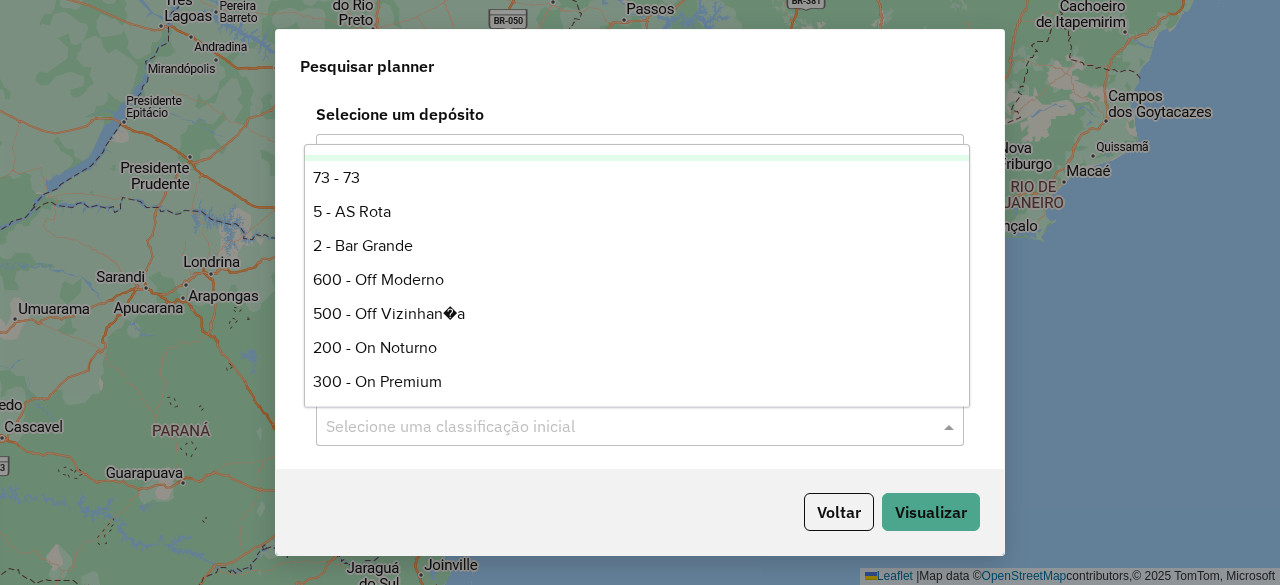 scroll, scrollTop: 194, scrollLeft: 0, axis: vertical 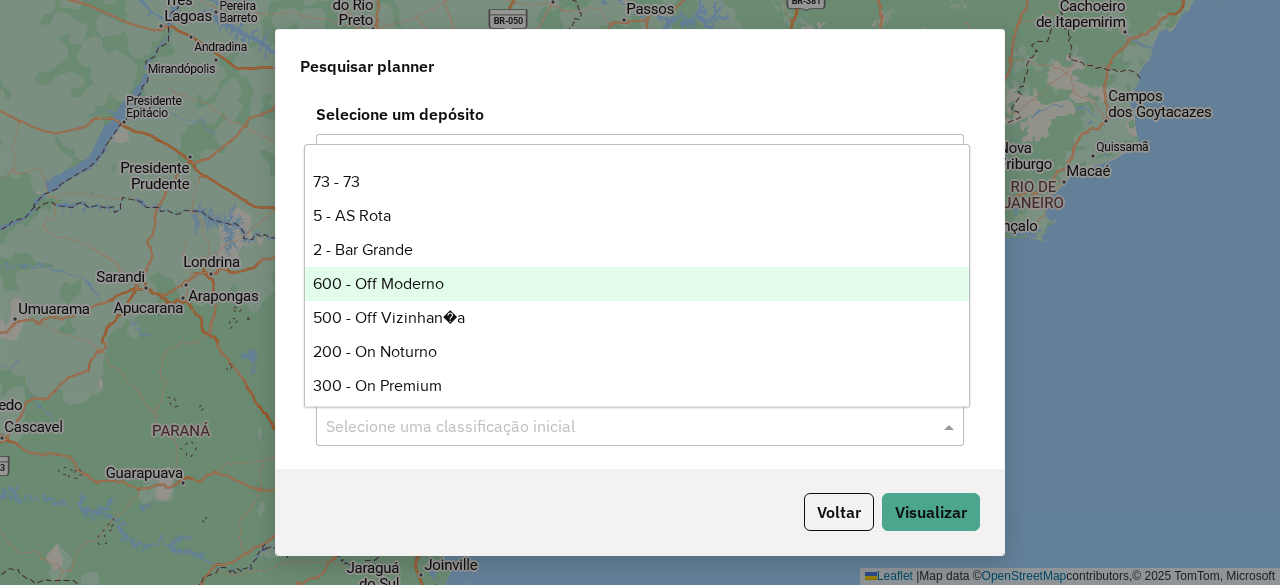 click on "600 - Off Moderno" at bounding box center [636, 284] 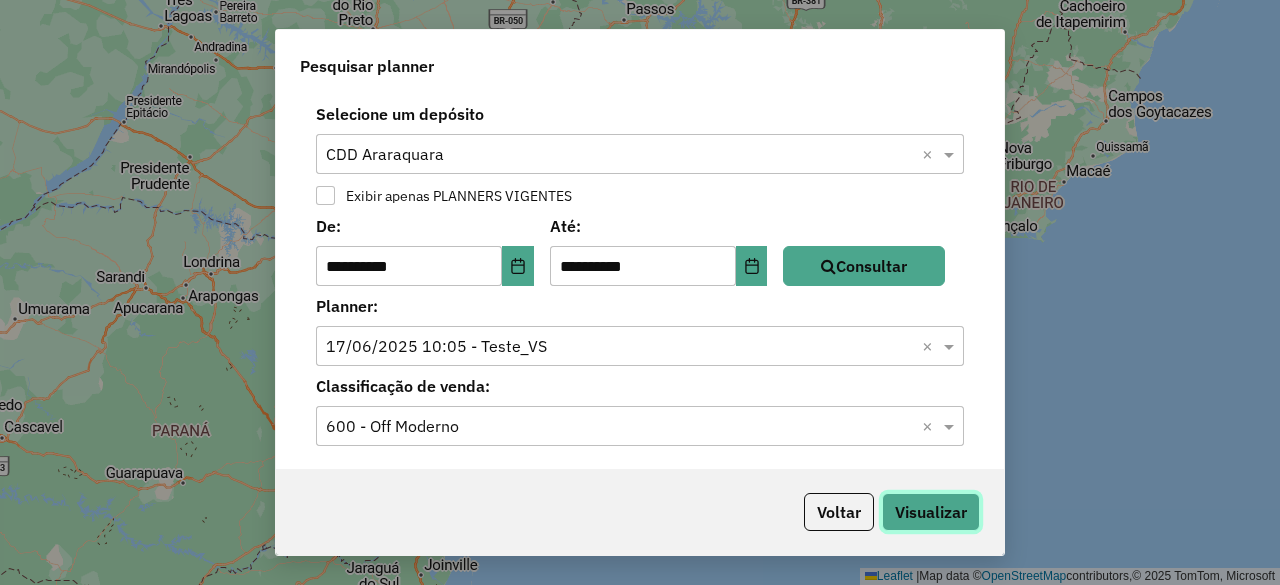 click on "Visualizar" 